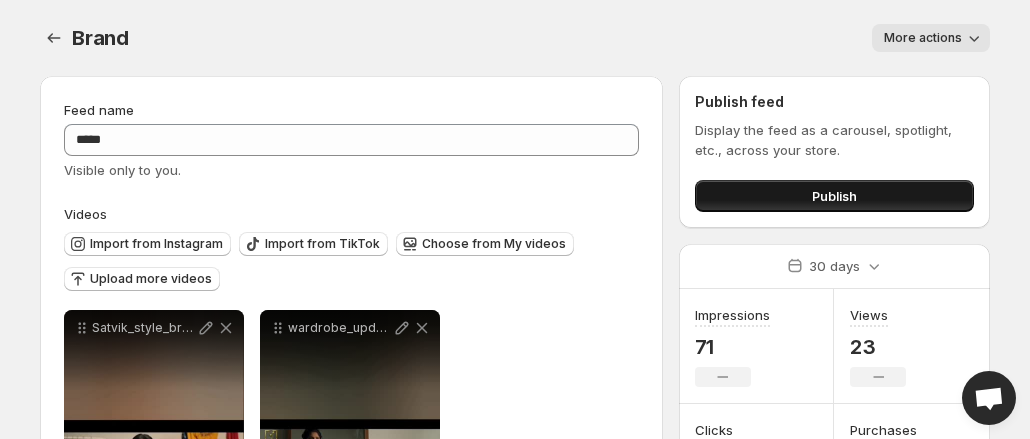 scroll, scrollTop: 0, scrollLeft: 0, axis: both 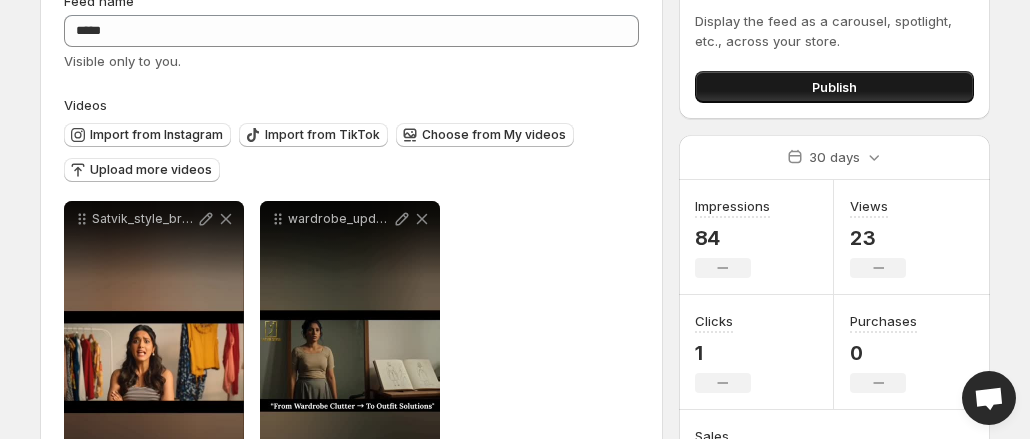 click on "Publish" at bounding box center [834, 87] 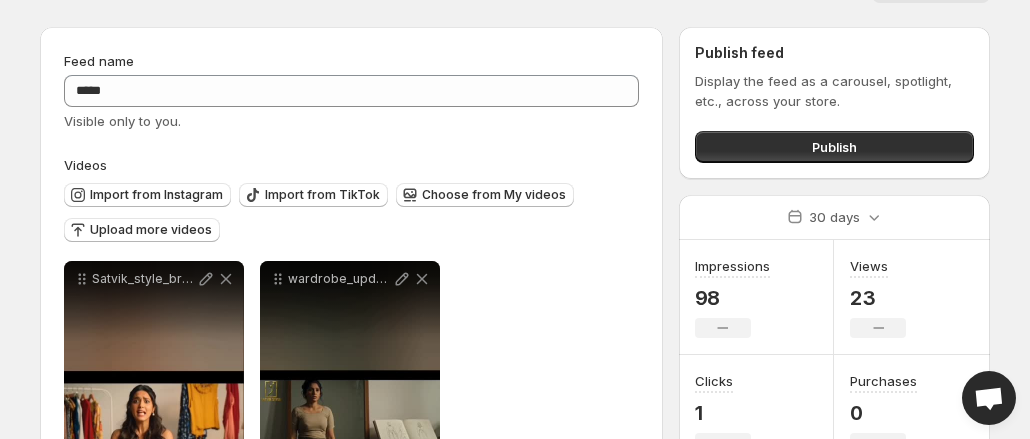 scroll, scrollTop: 47, scrollLeft: 0, axis: vertical 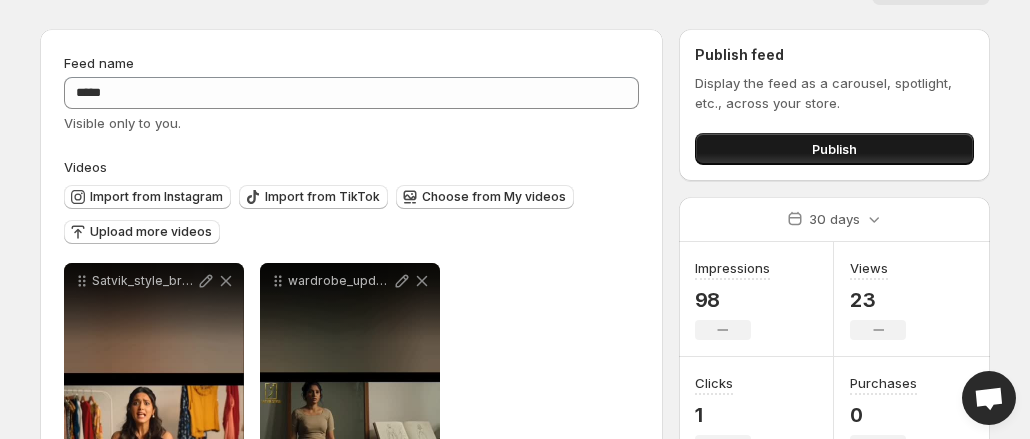 click on "Publish" at bounding box center [834, 149] 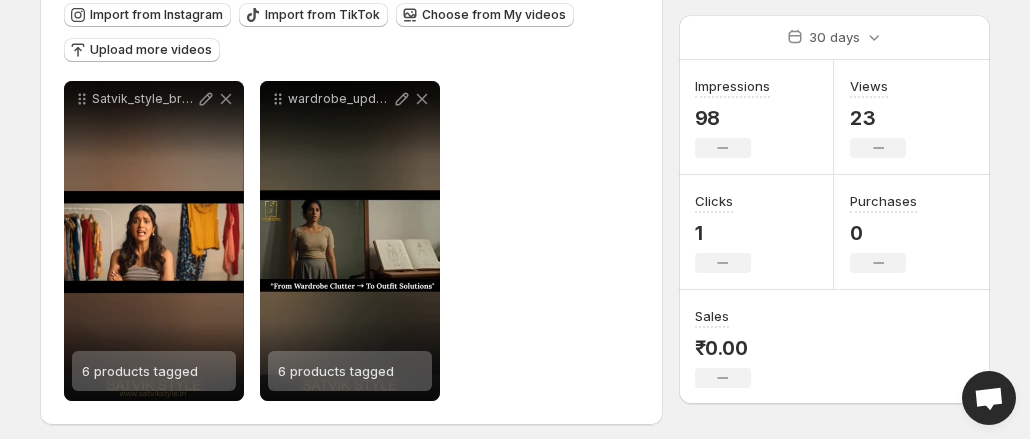 scroll, scrollTop: 239, scrollLeft: 0, axis: vertical 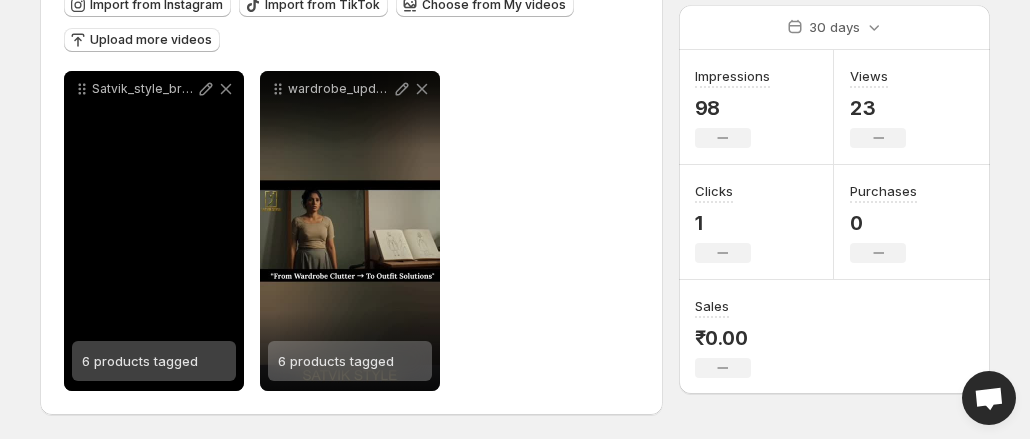 click on "6 products tagged" at bounding box center [140, 361] 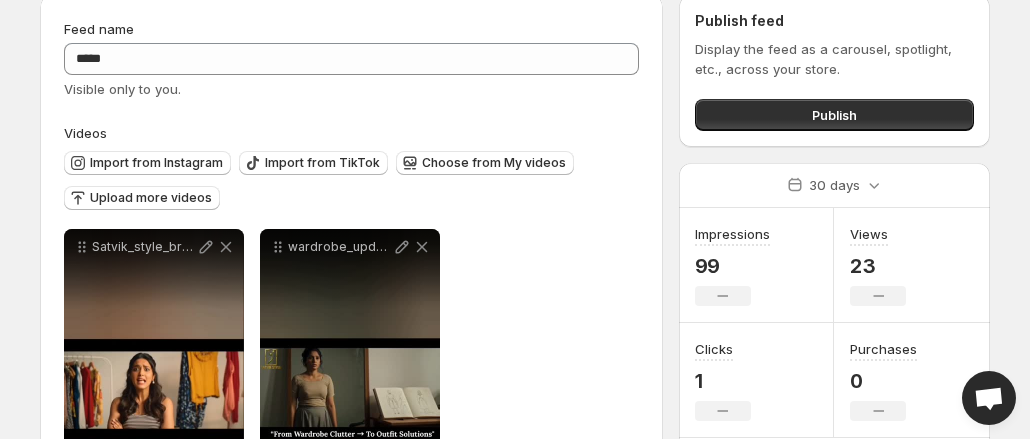 scroll, scrollTop: 80, scrollLeft: 0, axis: vertical 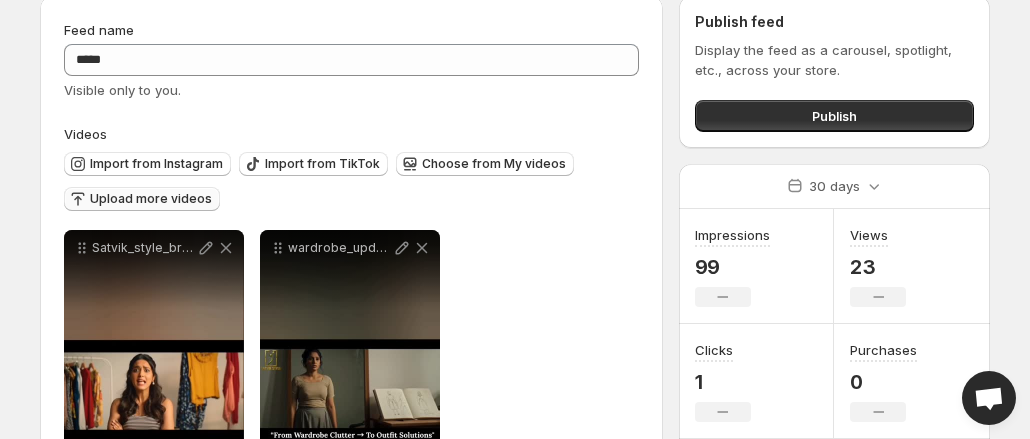 click on "Upload more videos" at bounding box center [151, 199] 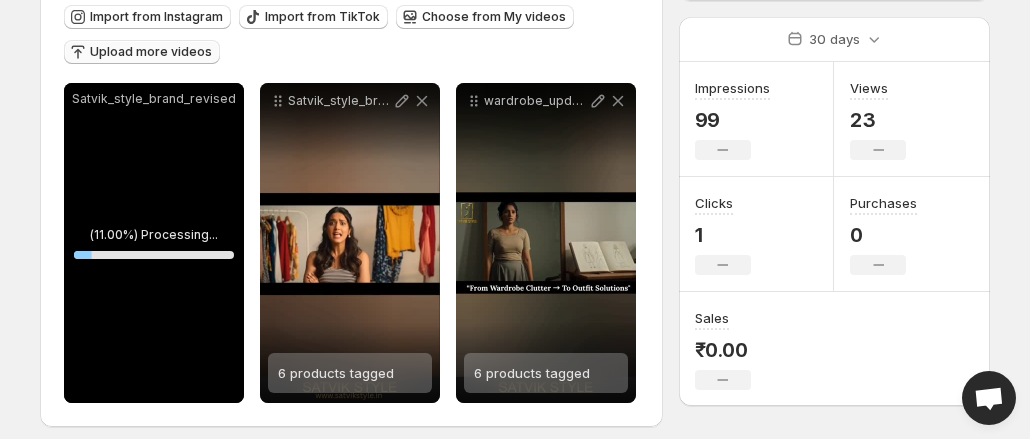 scroll, scrollTop: 239, scrollLeft: 0, axis: vertical 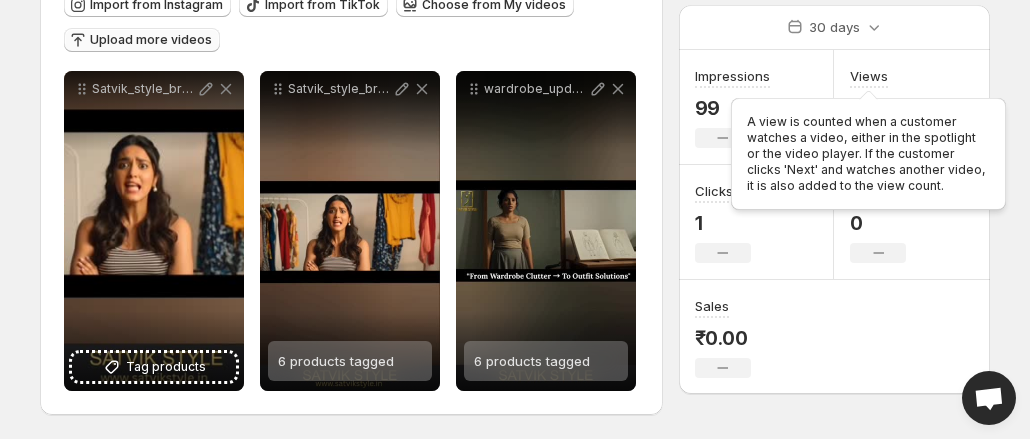 click on "A view is counted when a customer watches a video, either in the spotlight or the video player. If the customer clicks 'Next' and watches another video, it is also added to the view count." at bounding box center [868, 150] 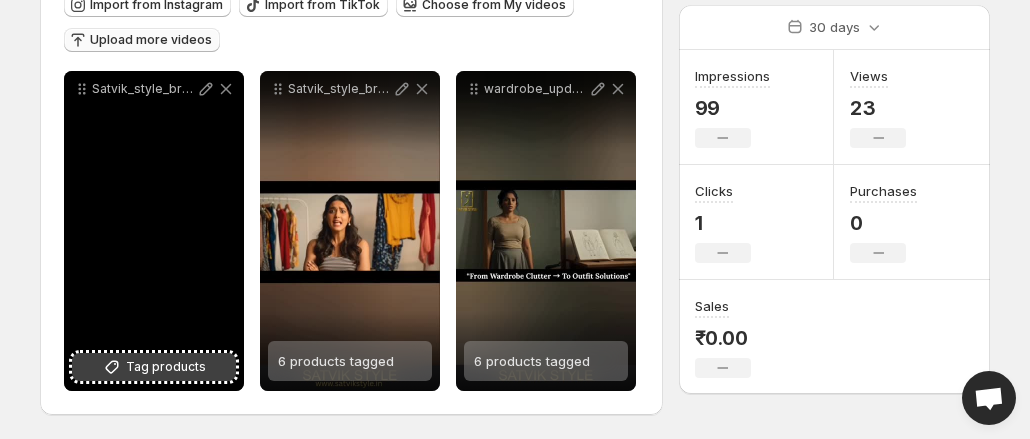 click on "Tag products" at bounding box center [166, 367] 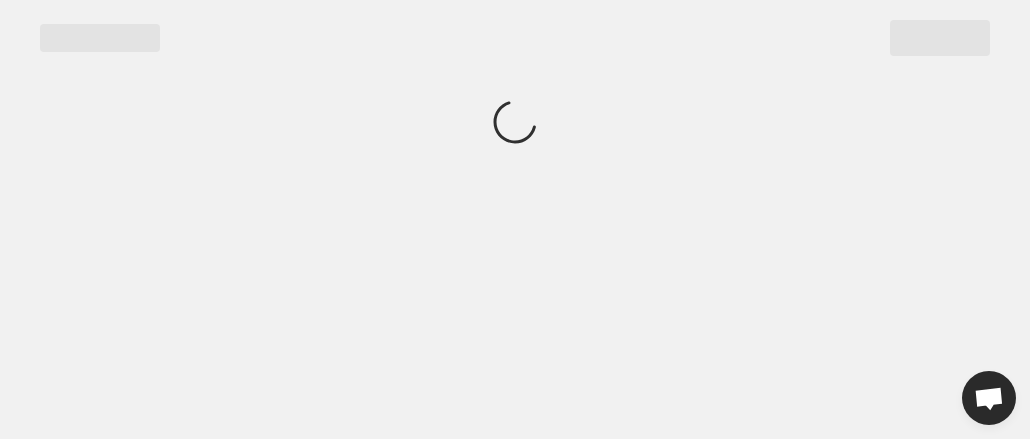 scroll, scrollTop: 0, scrollLeft: 0, axis: both 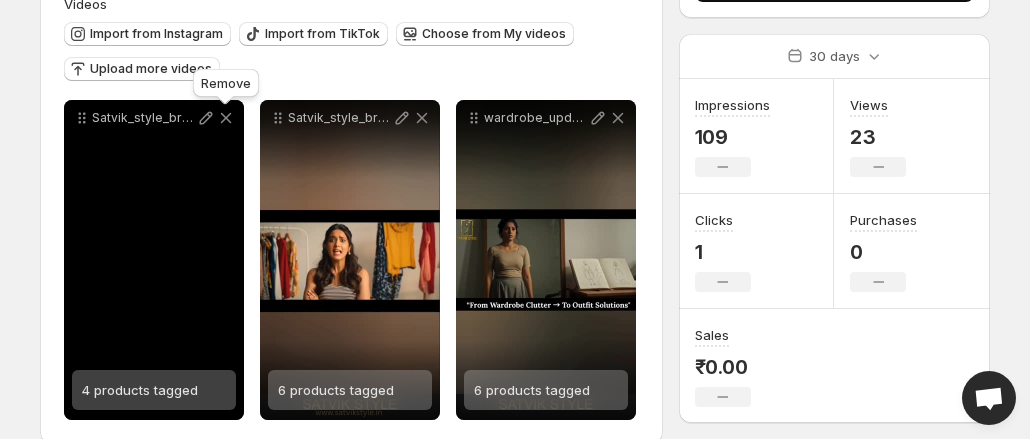 click 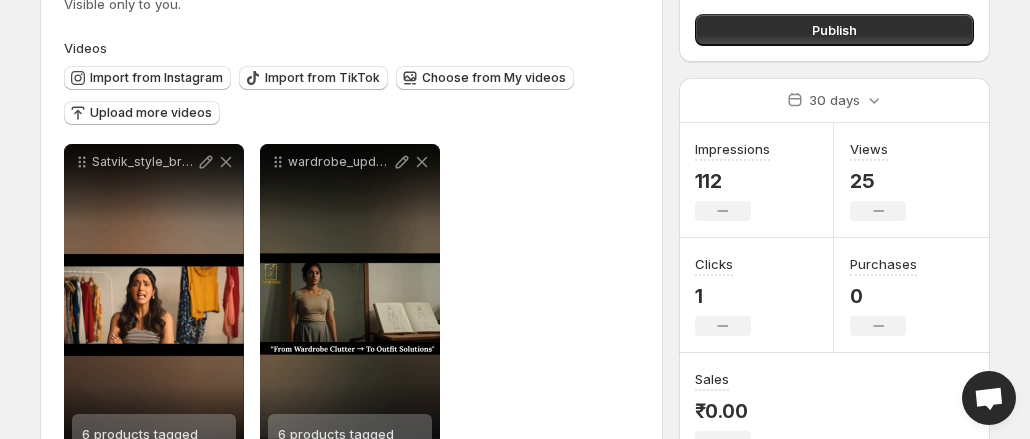 scroll, scrollTop: 239, scrollLeft: 0, axis: vertical 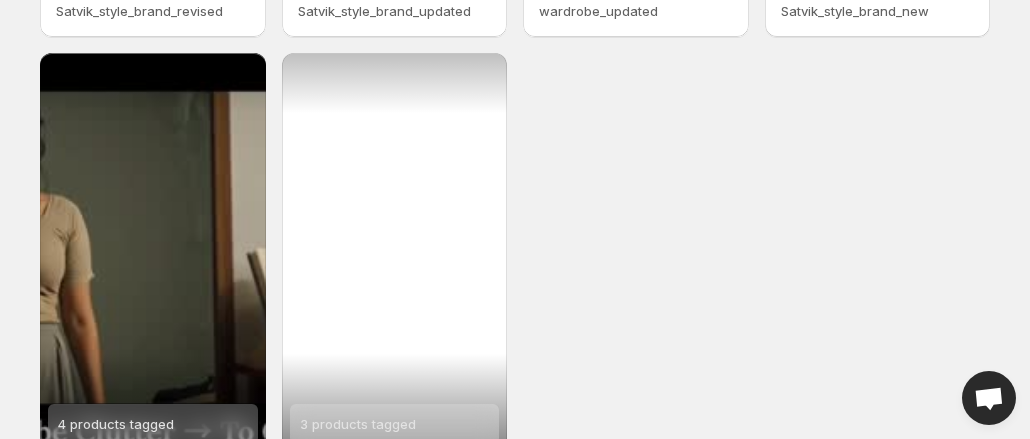 click on "3 products tagged" at bounding box center [395, 253] 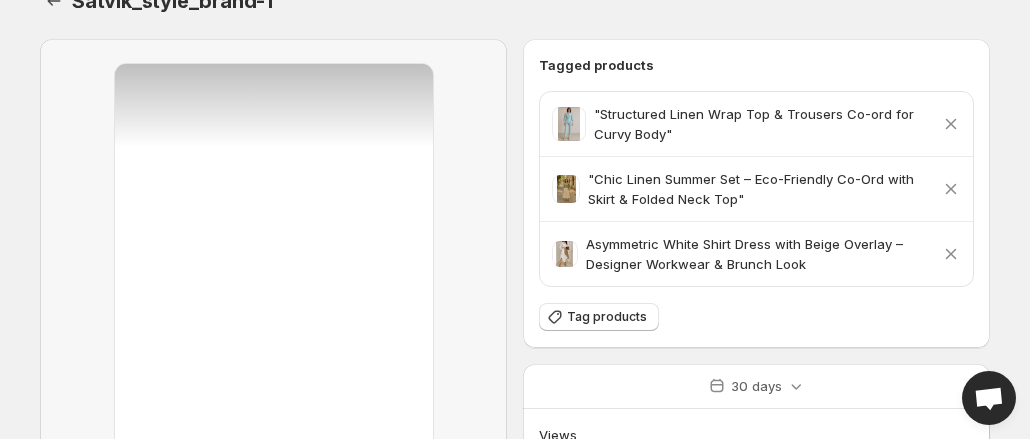 scroll, scrollTop: 0, scrollLeft: 0, axis: both 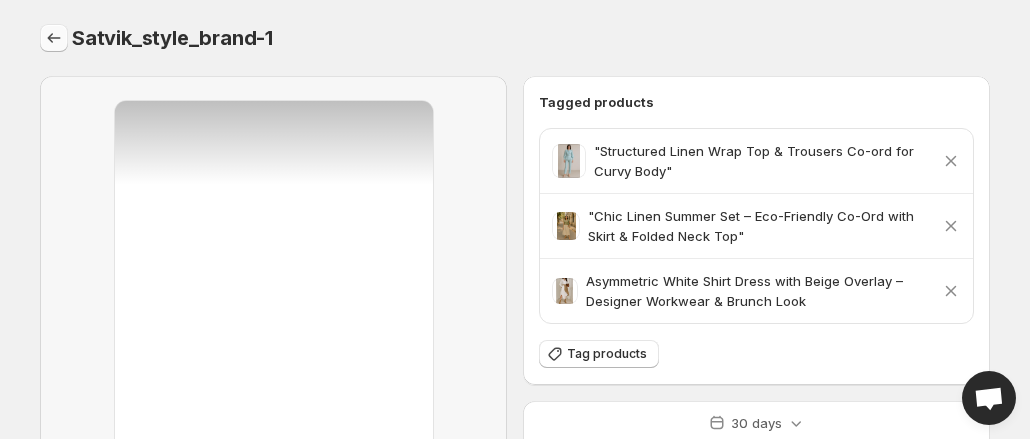 click 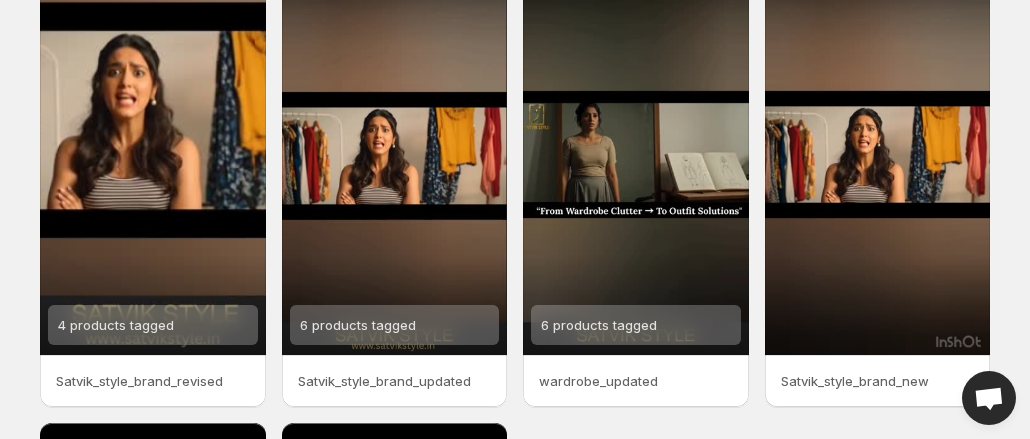 scroll, scrollTop: 0, scrollLeft: 0, axis: both 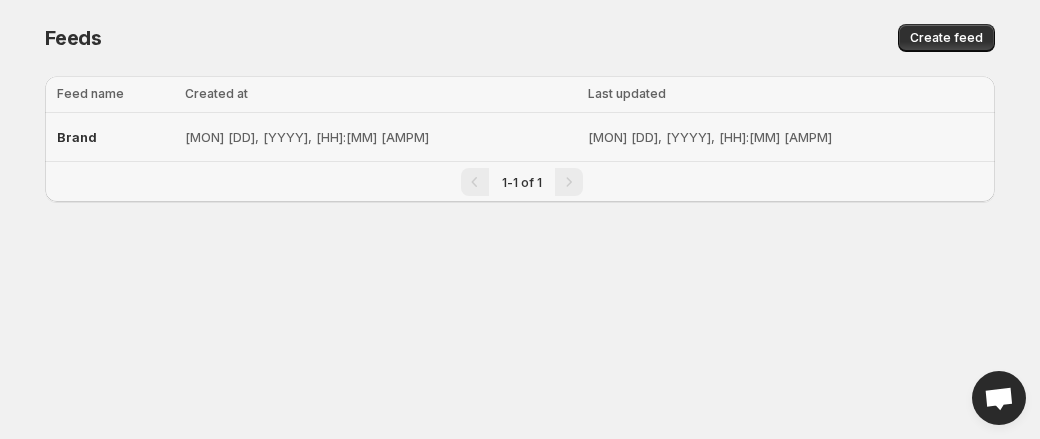 click on "Brand" at bounding box center [77, 137] 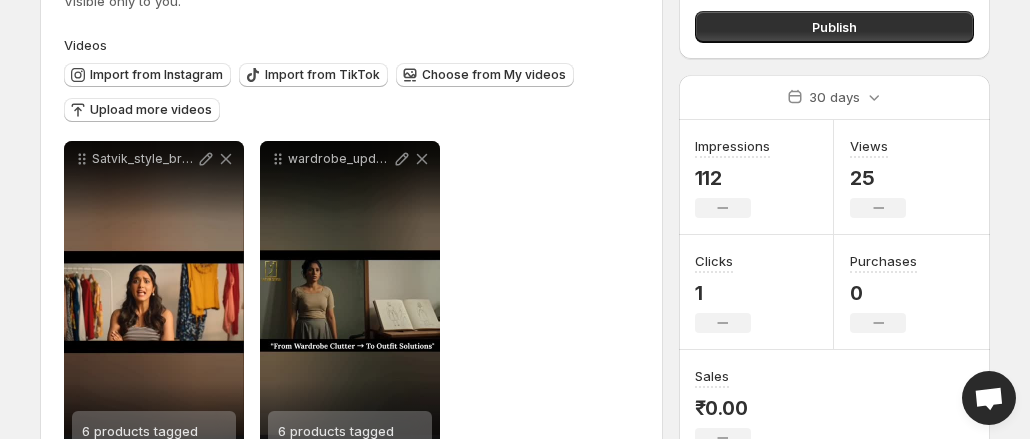 scroll, scrollTop: 239, scrollLeft: 0, axis: vertical 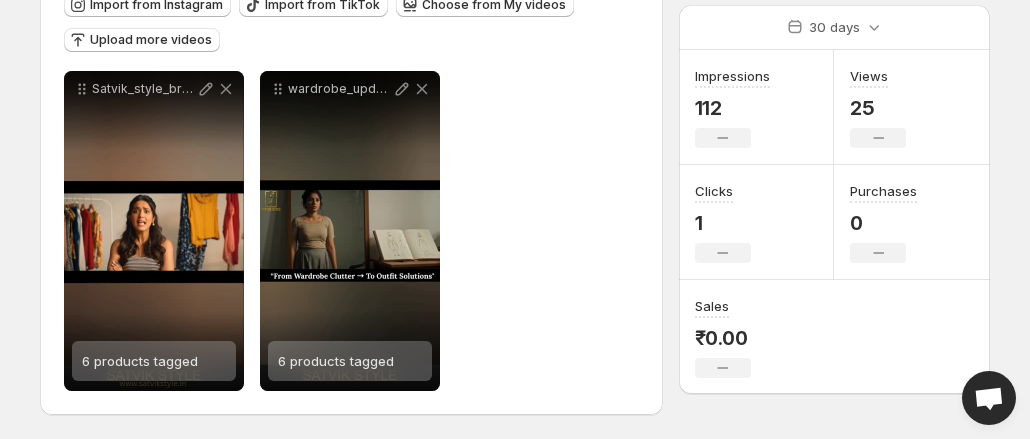 click on "**********" at bounding box center (351, 231) 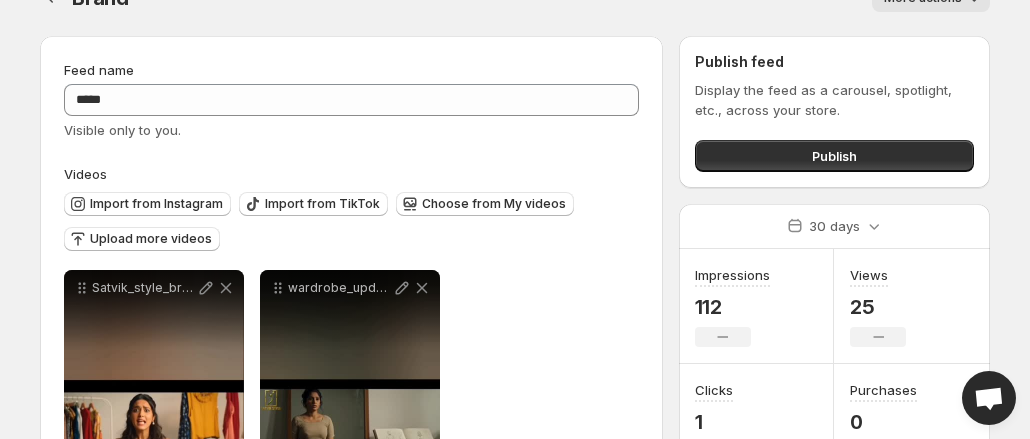 scroll, scrollTop: 0, scrollLeft: 0, axis: both 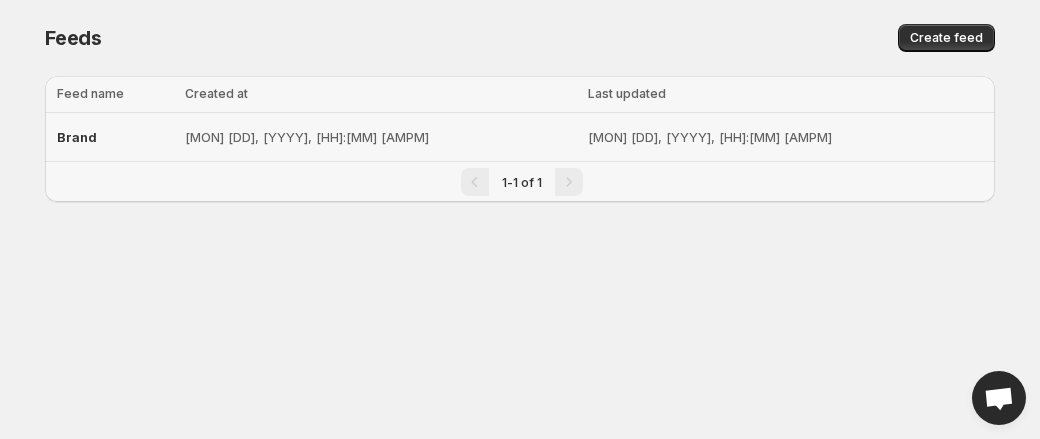 click on "Brand" at bounding box center [77, 137] 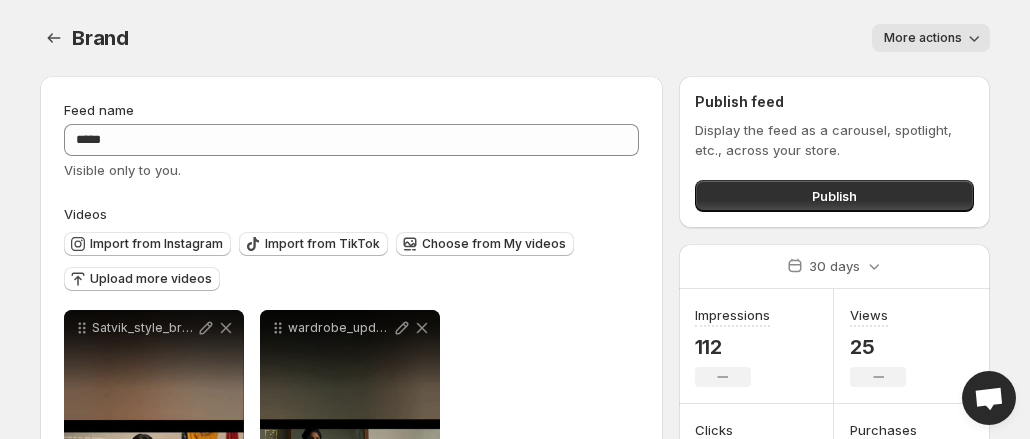 scroll, scrollTop: 1, scrollLeft: 0, axis: vertical 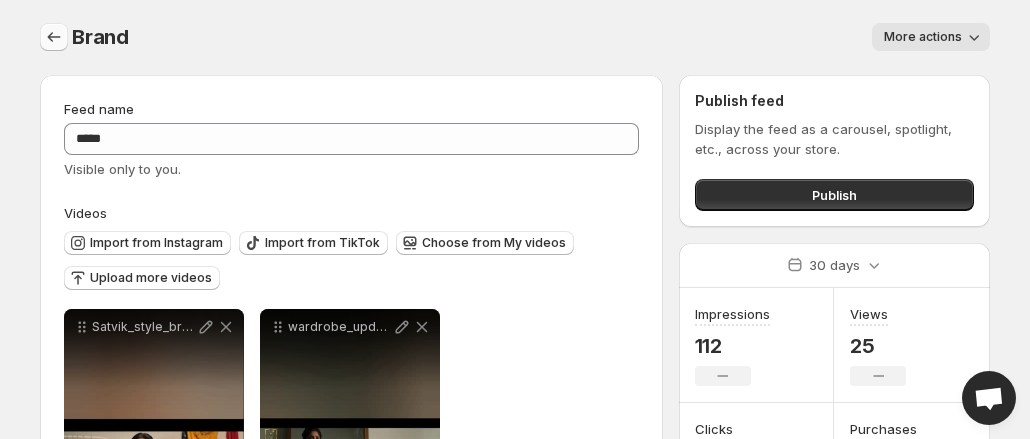 click 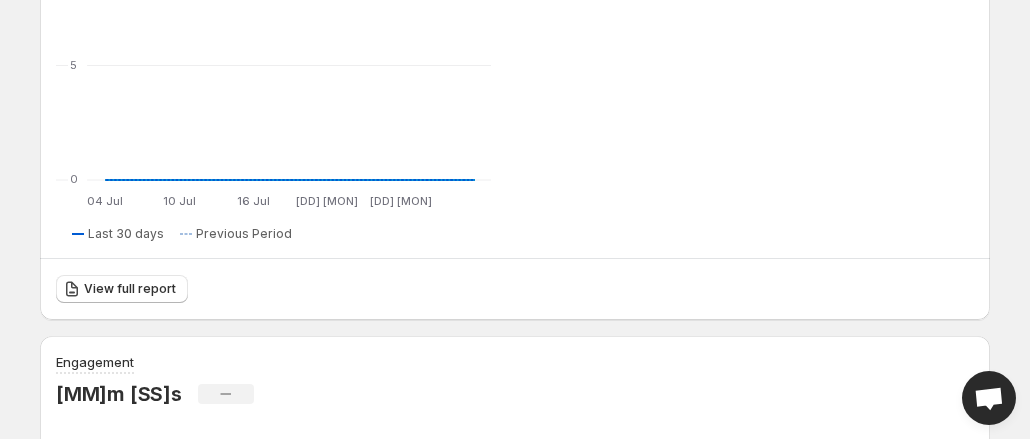 scroll, scrollTop: 484, scrollLeft: 0, axis: vertical 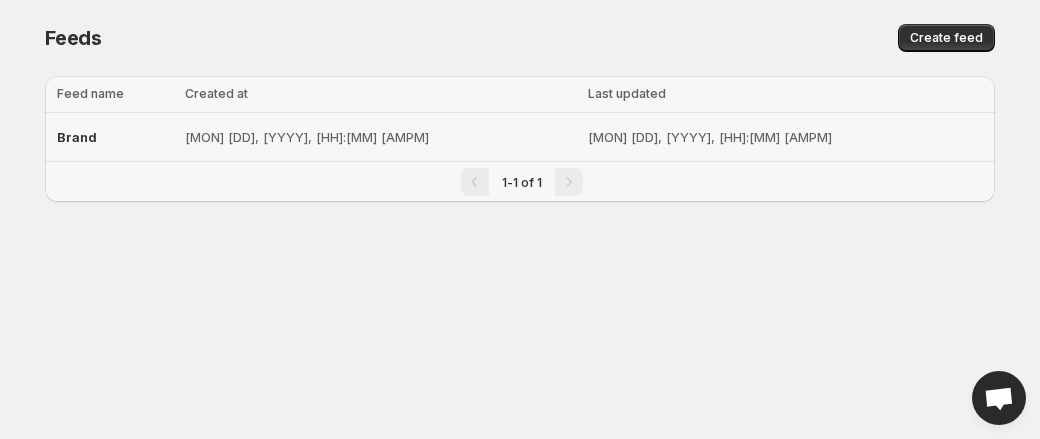 click on "Aug 3, 2025, 10:51 PM" at bounding box center [785, 137] 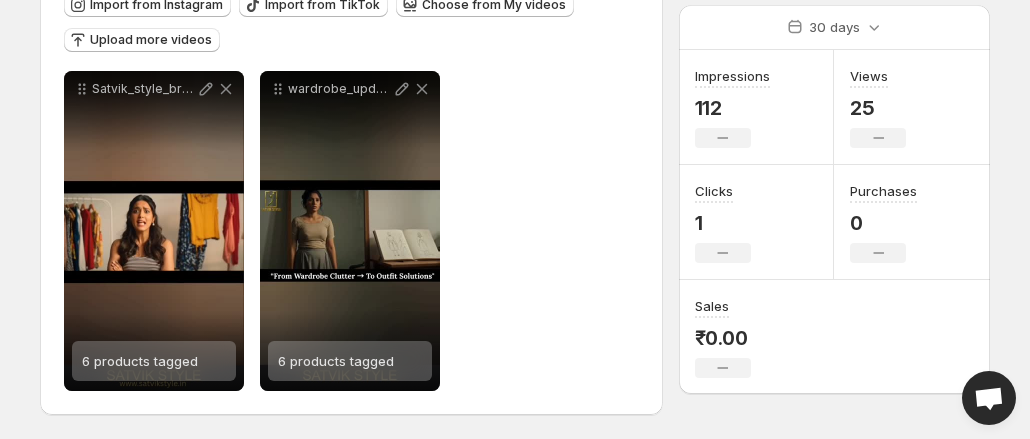 scroll, scrollTop: 0, scrollLeft: 0, axis: both 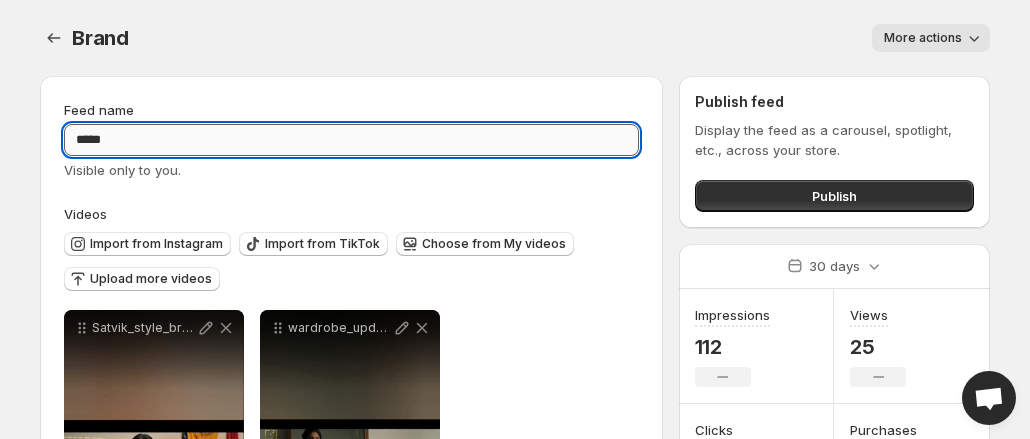drag, startPoint x: 74, startPoint y: 139, endPoint x: 127, endPoint y: 138, distance: 53.009434 